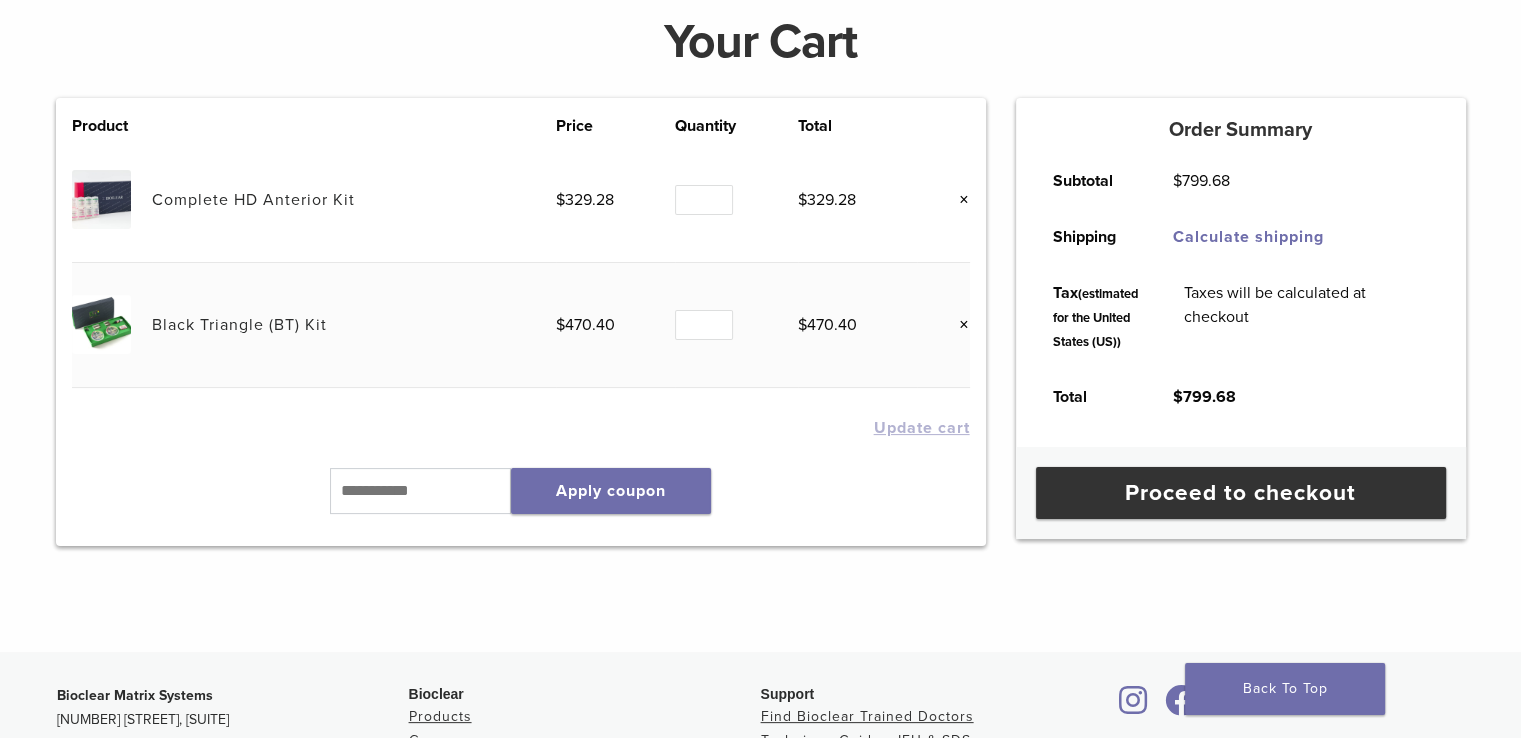 scroll, scrollTop: 300, scrollLeft: 0, axis: vertical 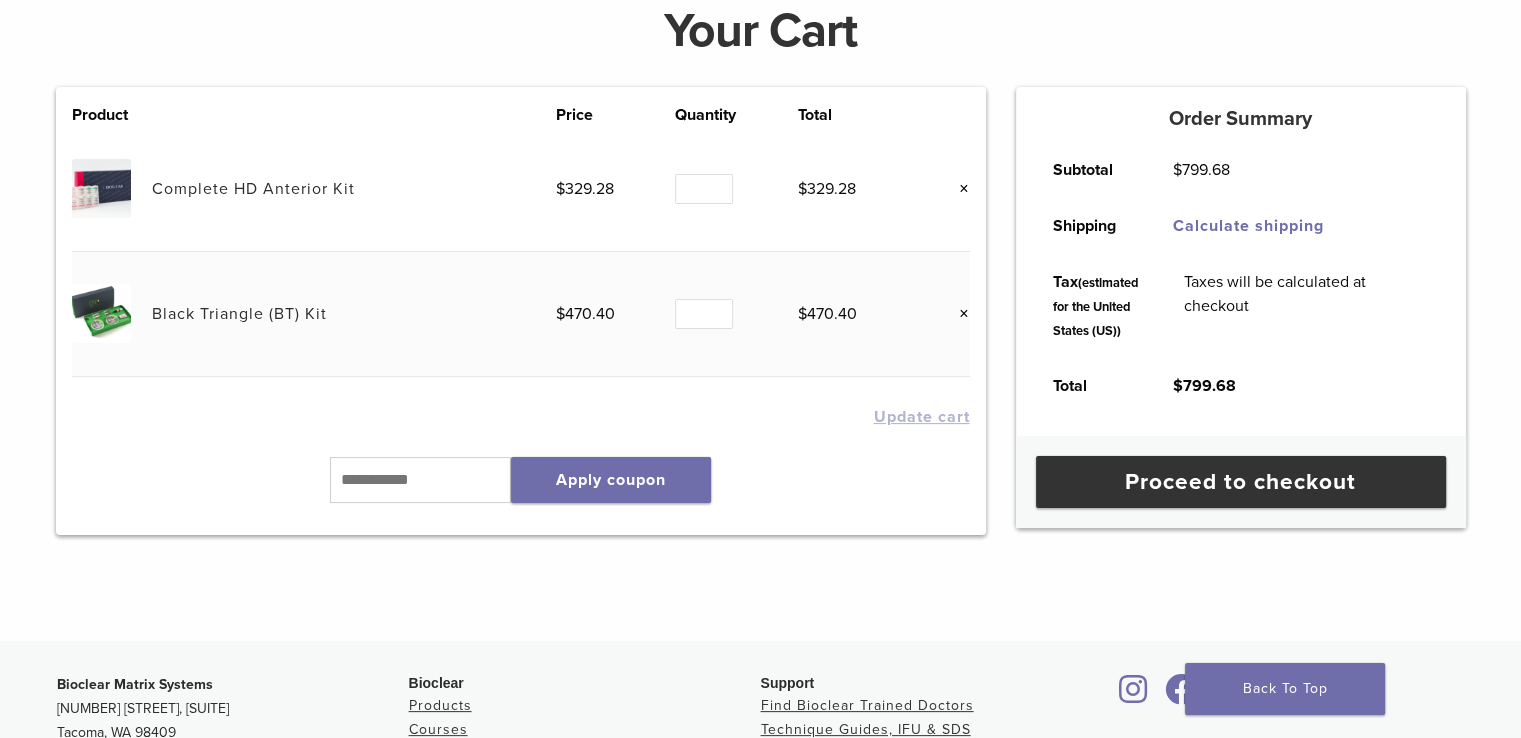 click on "Black Triangle (BT) Kit" at bounding box center (239, 314) 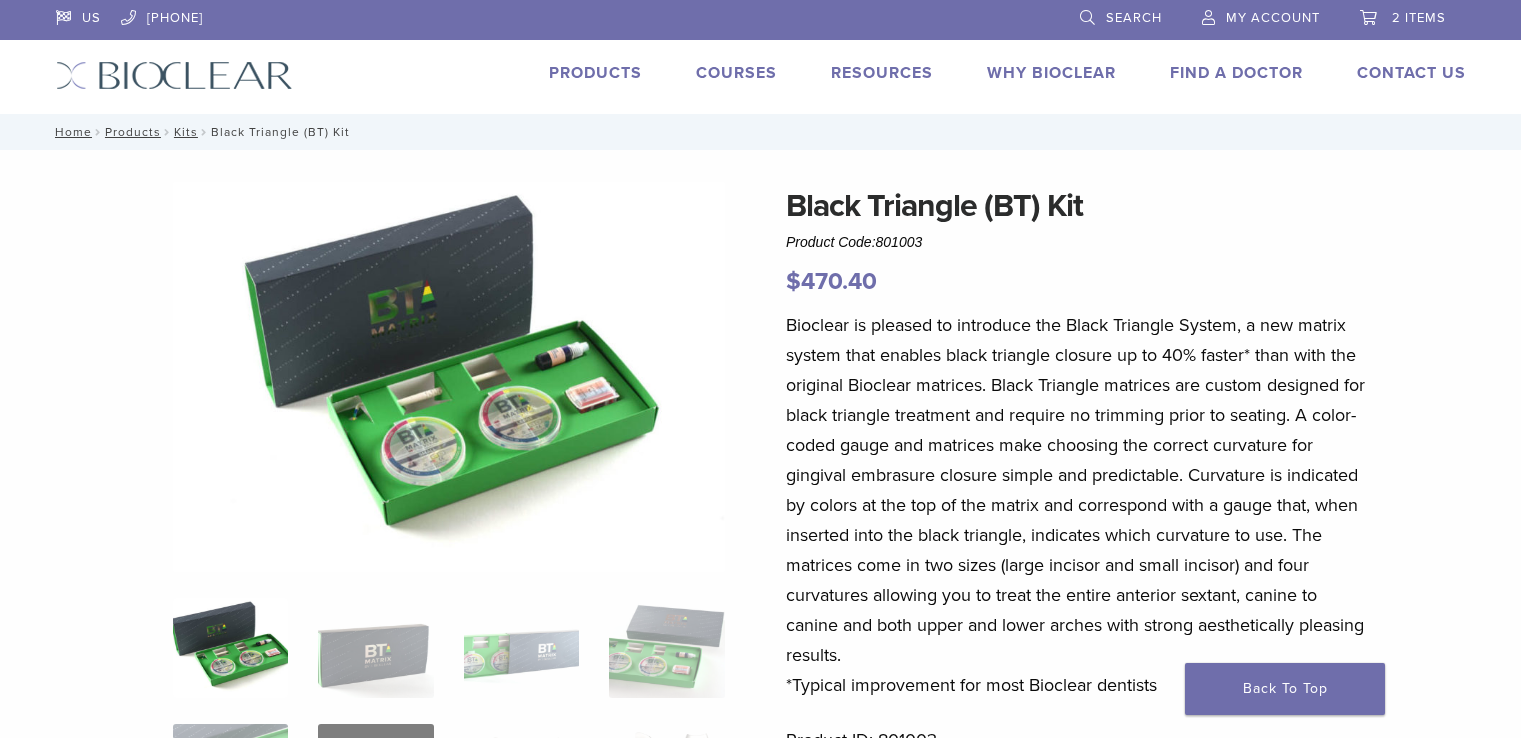 scroll, scrollTop: 0, scrollLeft: 0, axis: both 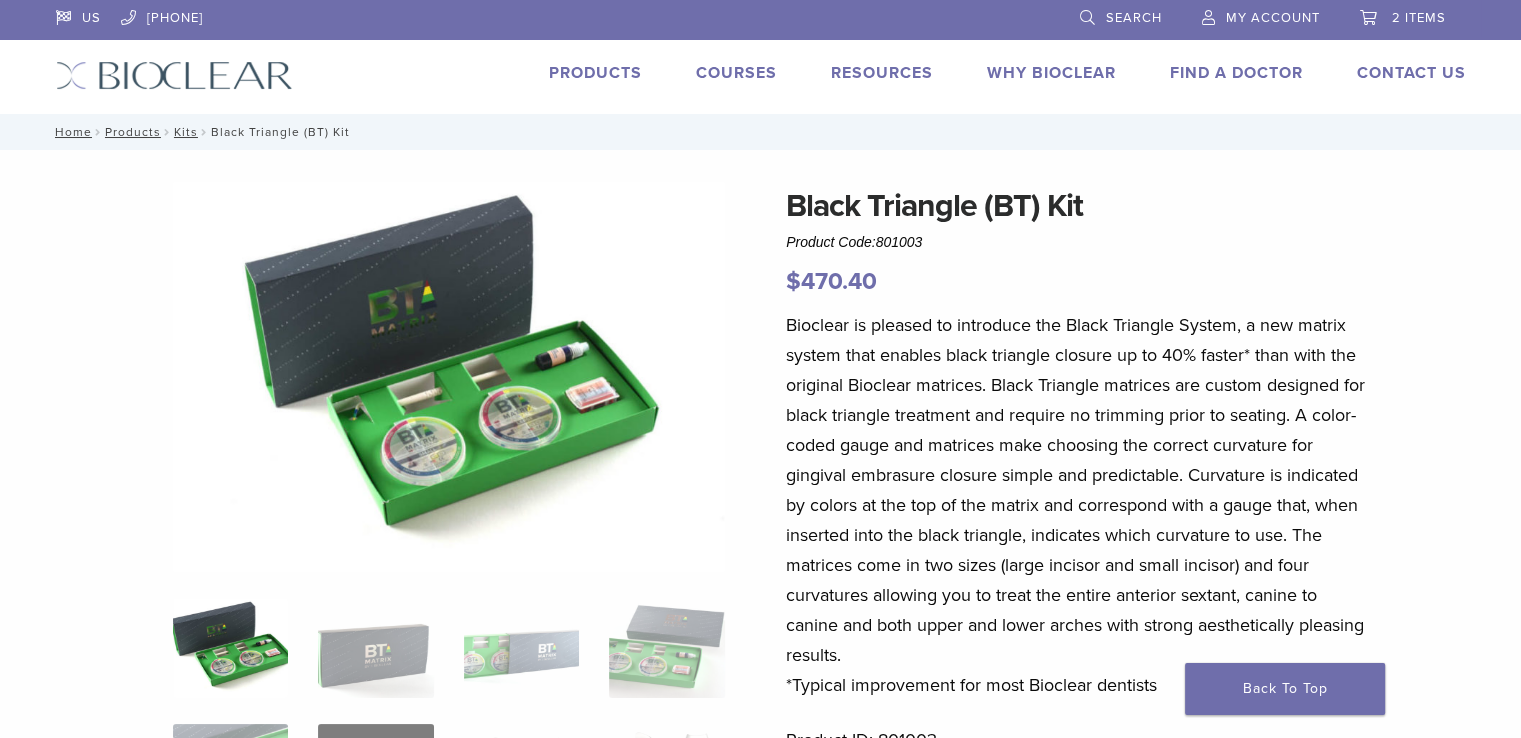 click on "Products" at bounding box center [595, 73] 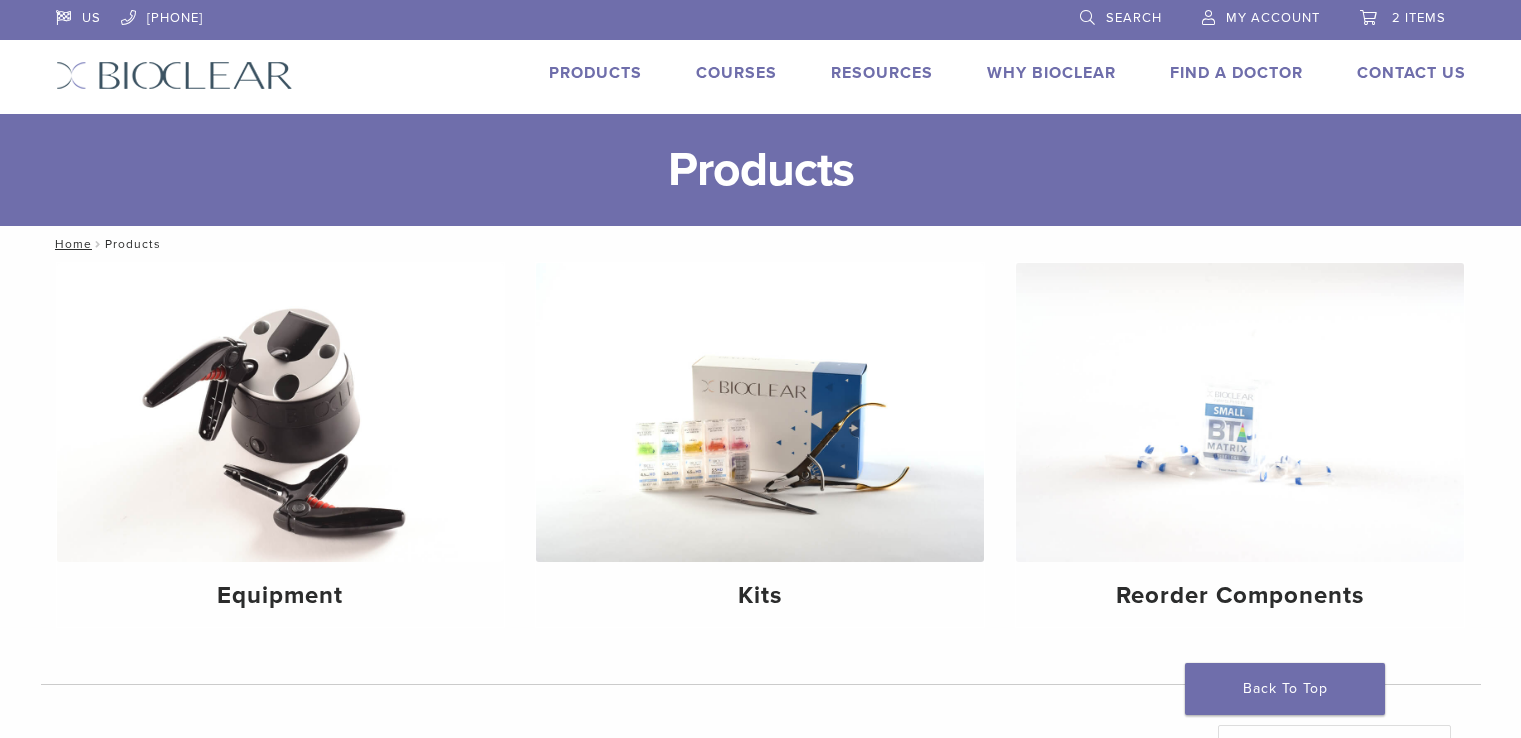 scroll, scrollTop: 0, scrollLeft: 0, axis: both 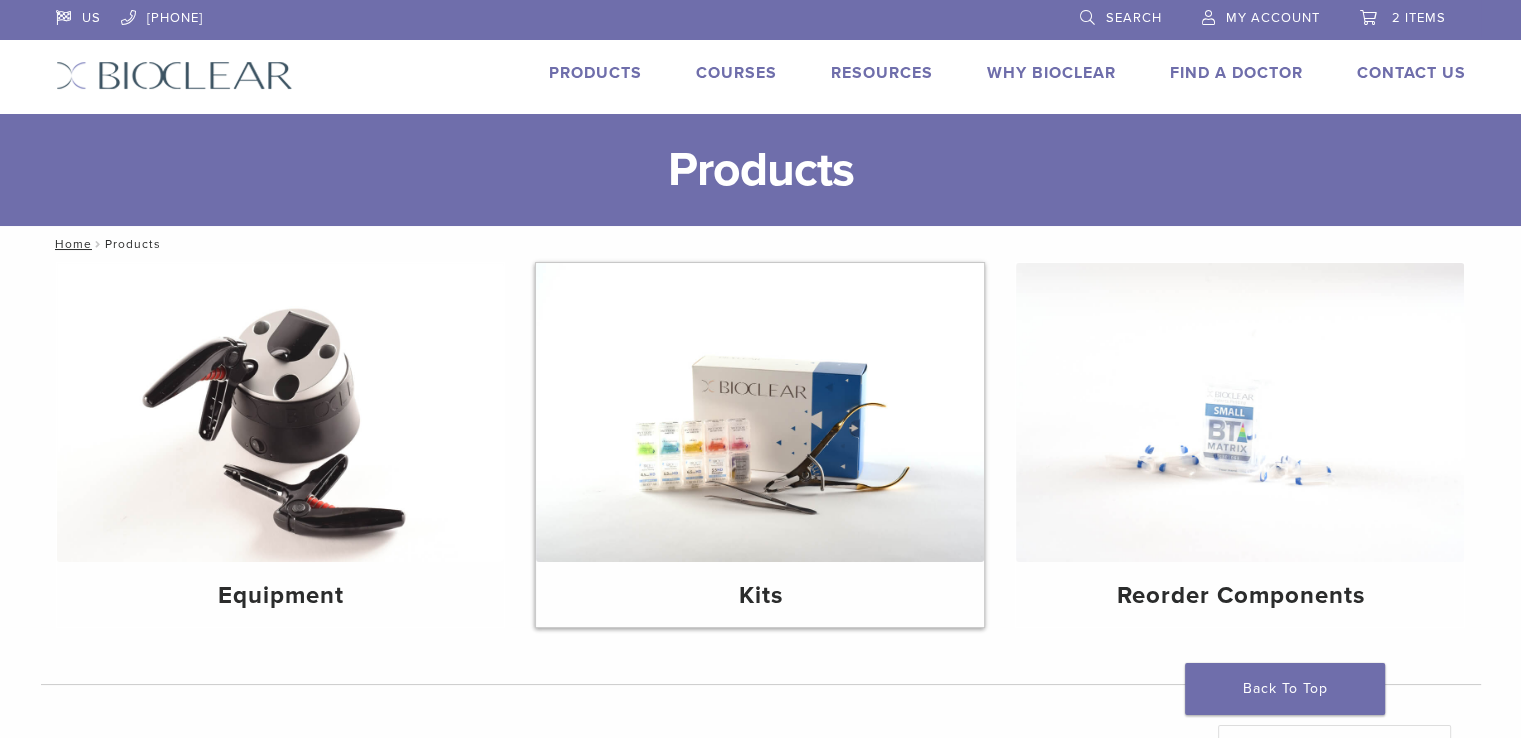click at bounding box center [760, 412] 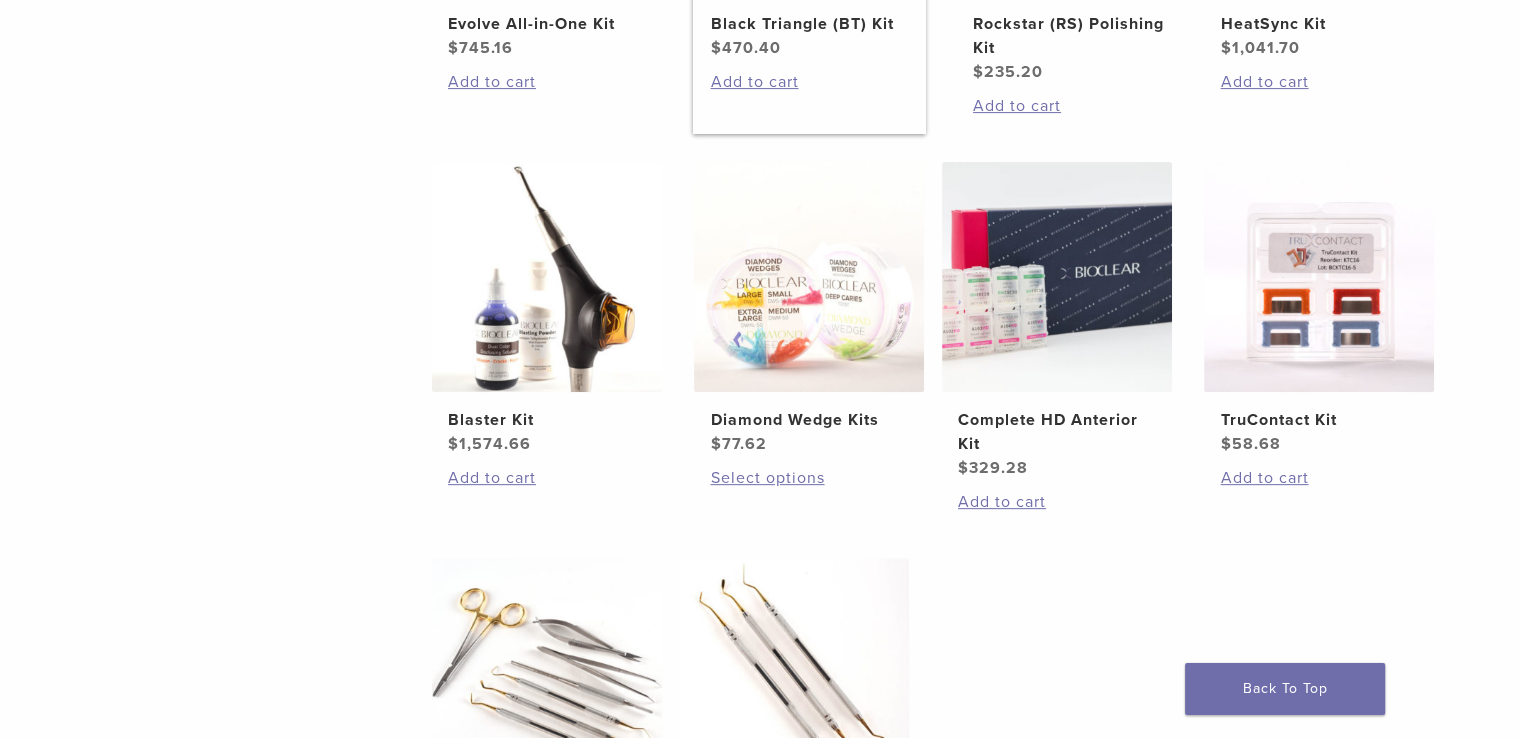 scroll, scrollTop: 200, scrollLeft: 0, axis: vertical 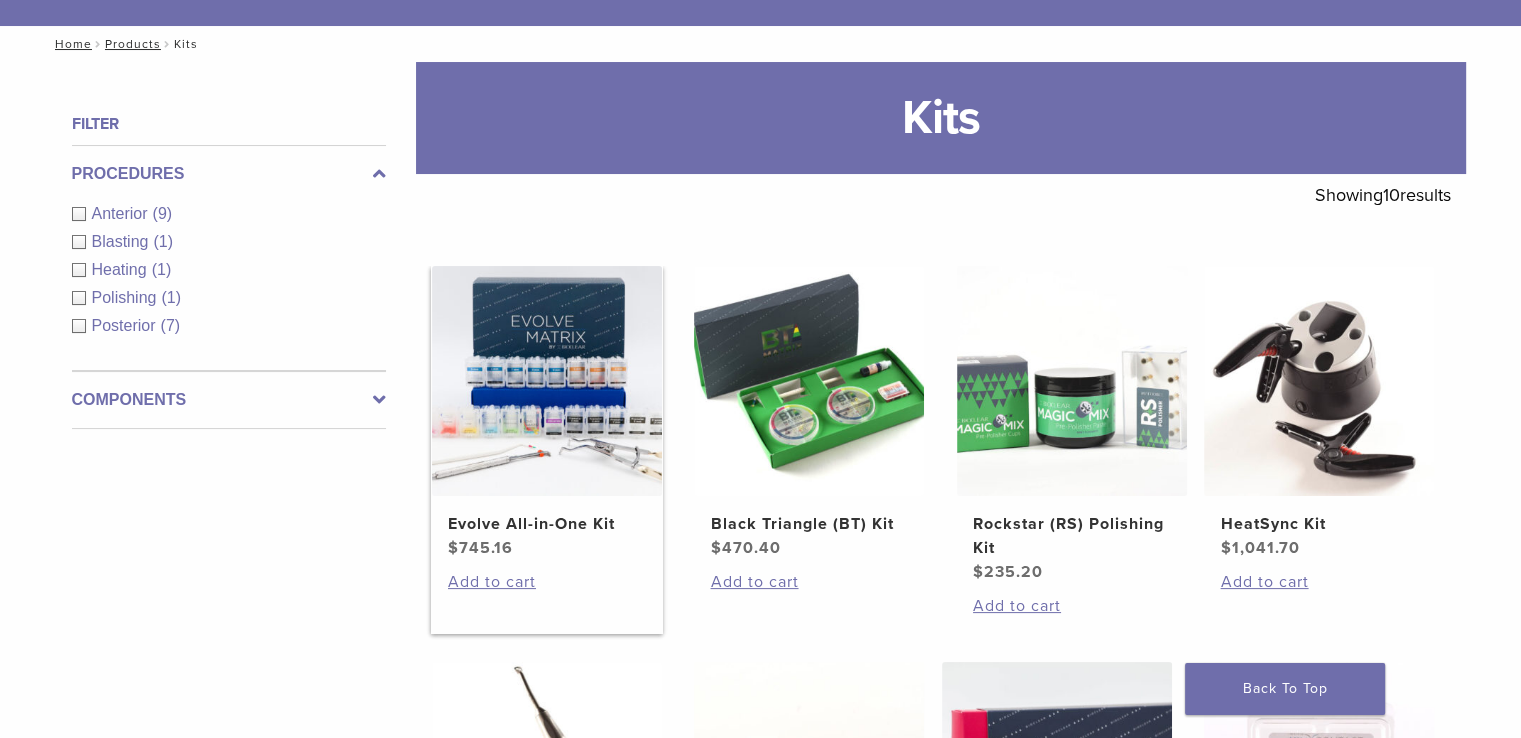 click at bounding box center (547, 381) 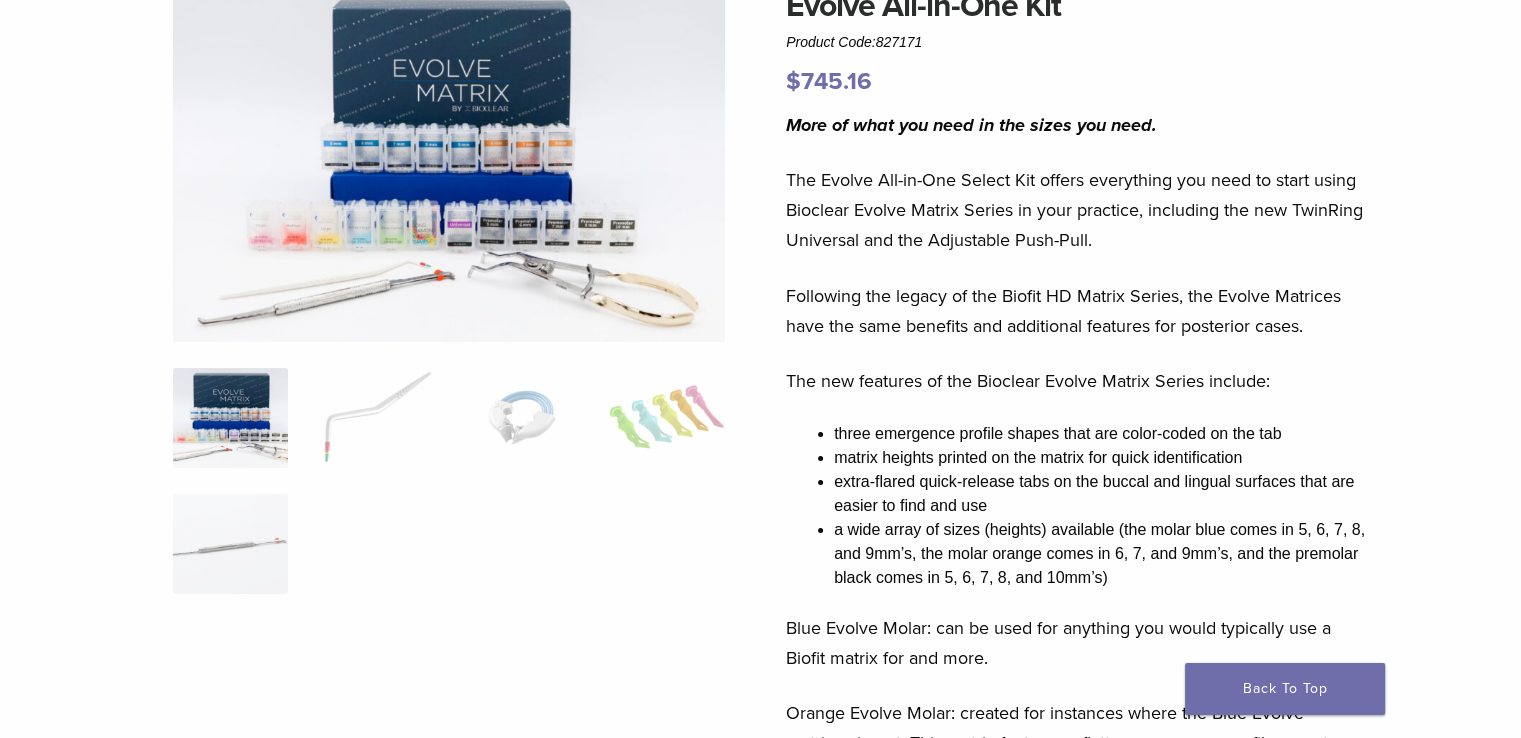 scroll, scrollTop: 0, scrollLeft: 0, axis: both 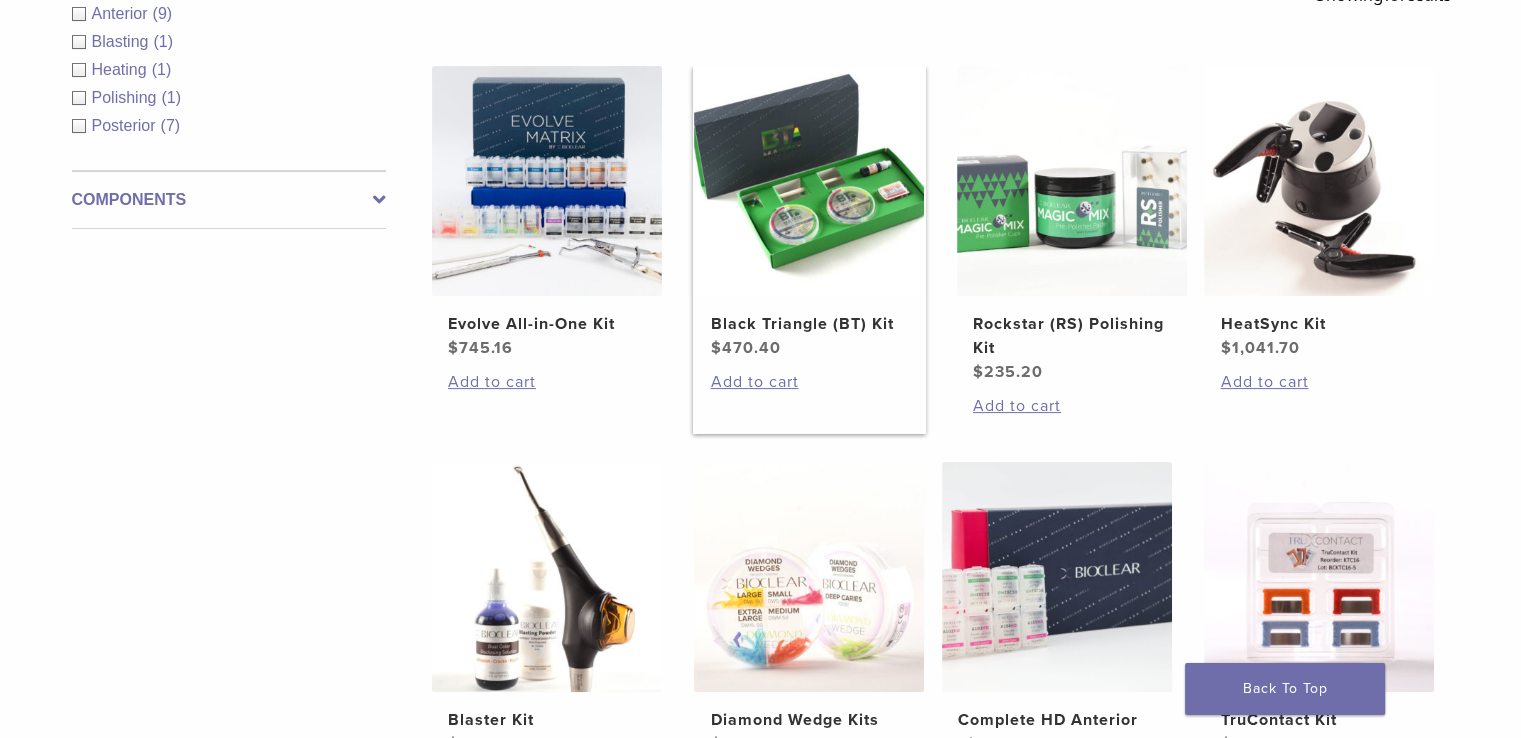 click at bounding box center (809, 181) 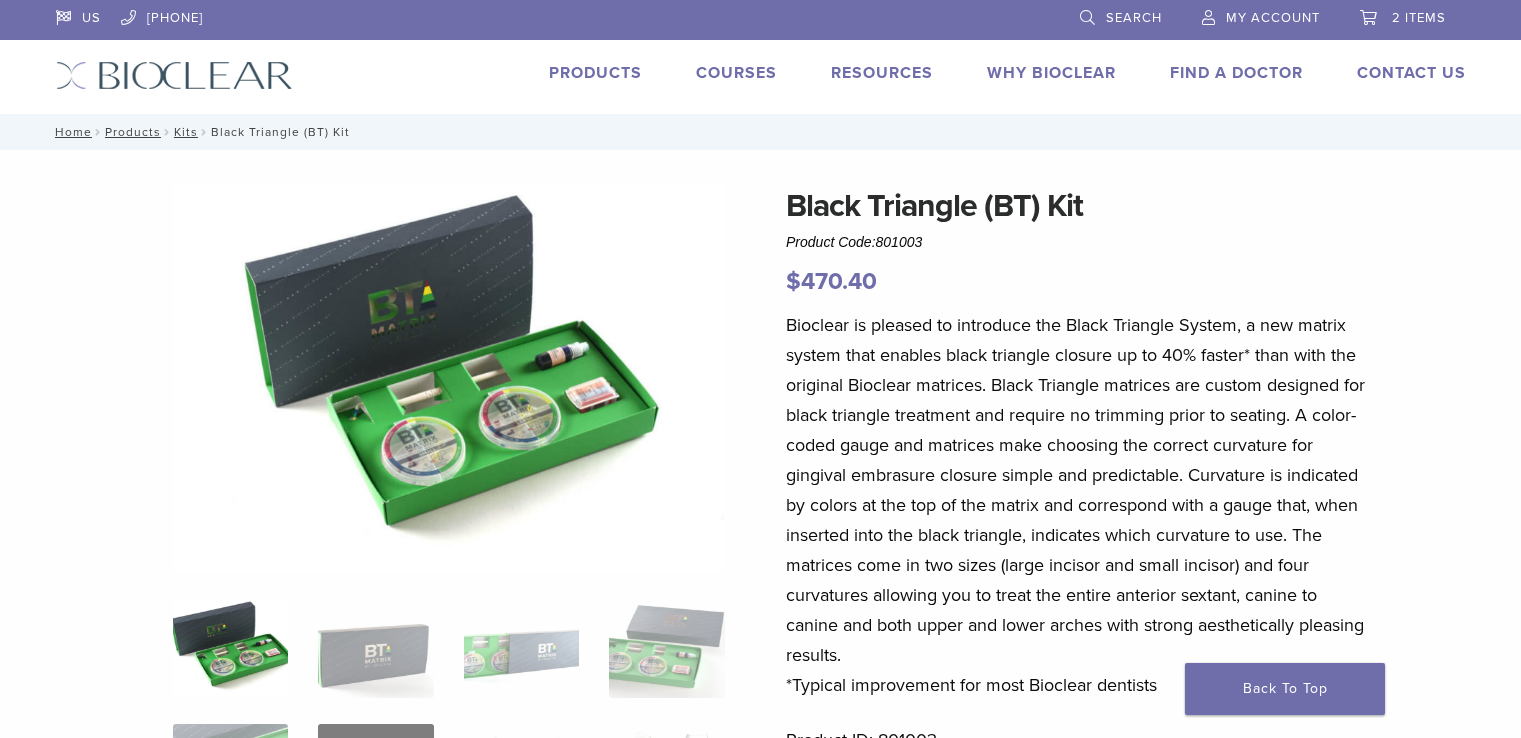 scroll, scrollTop: 0, scrollLeft: 0, axis: both 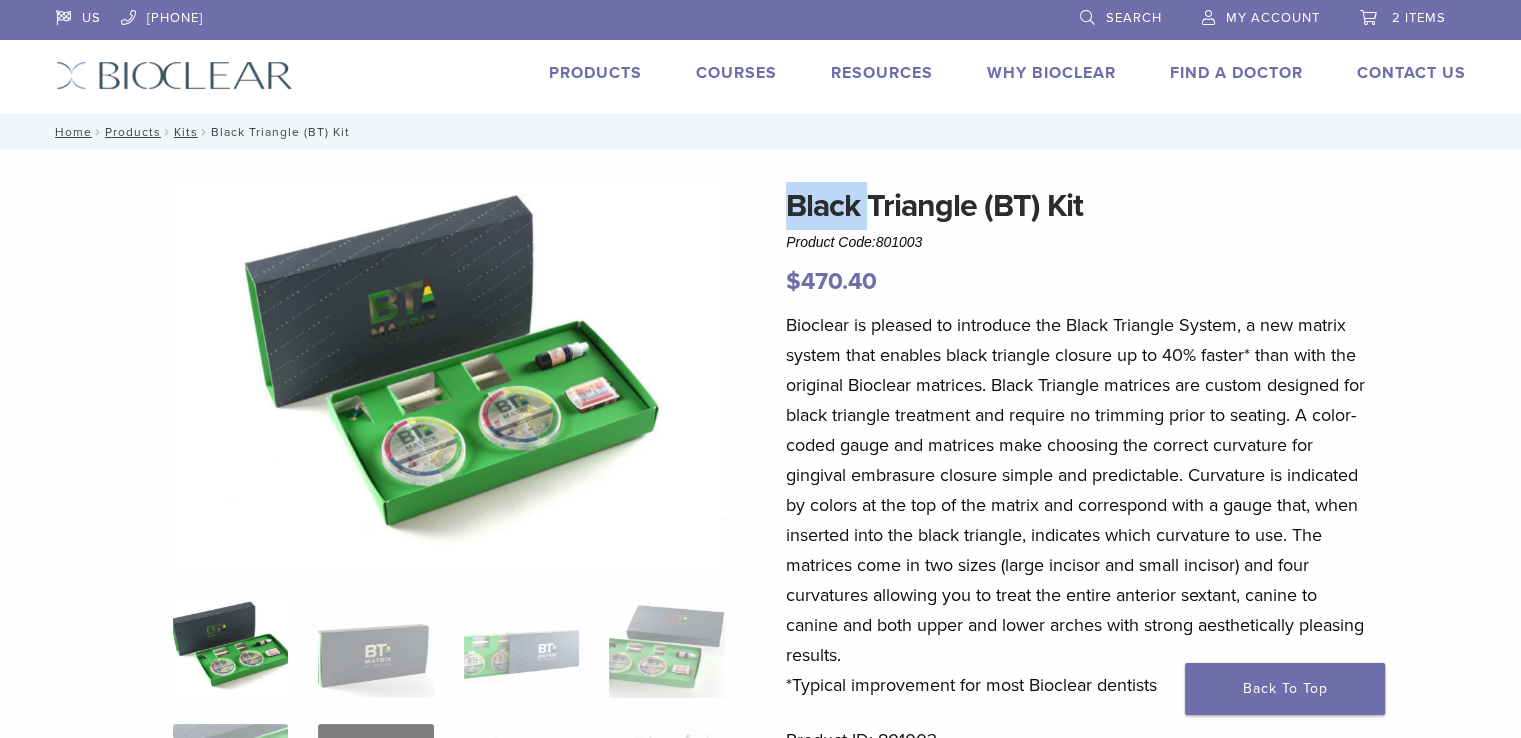 click on "Black Triangle (BT) Kit
Product Code:
801003
$ 470.40
Black Triangle (BT) Kit
Product Code:
801003
$ 470.40
*Typical improvement for most Bioclear dentists
Product ID: 801003
Recommended Products:
Black Triangle Matrix Series
TruContact Saws and Sanders
Quantity
Quantity
*
Add to cart
Additional Details
Contents
Related Items
Additional Details
Contents
Kit Contents
Item
Quantity
10
10
10" at bounding box center (761, 831) 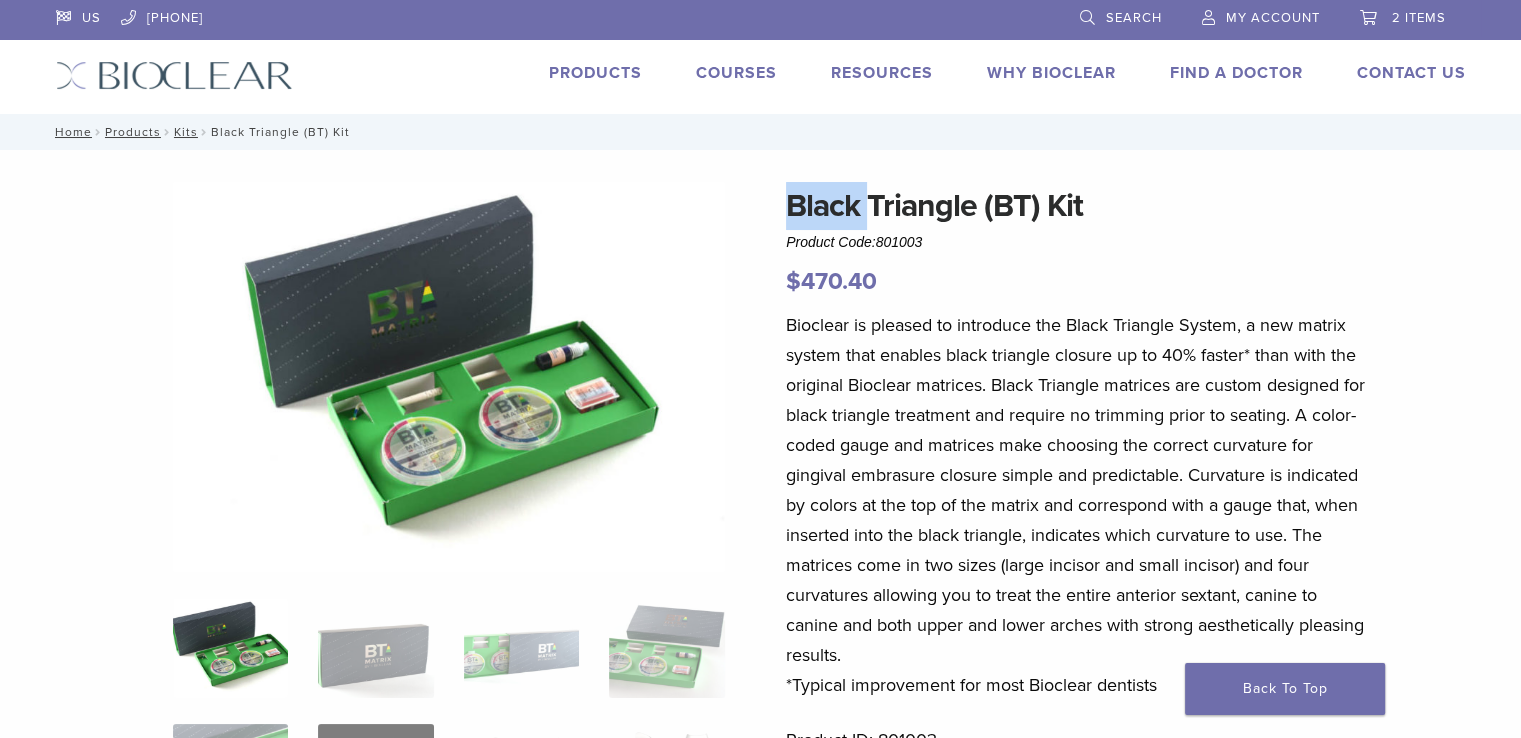 click at bounding box center (449, 377) 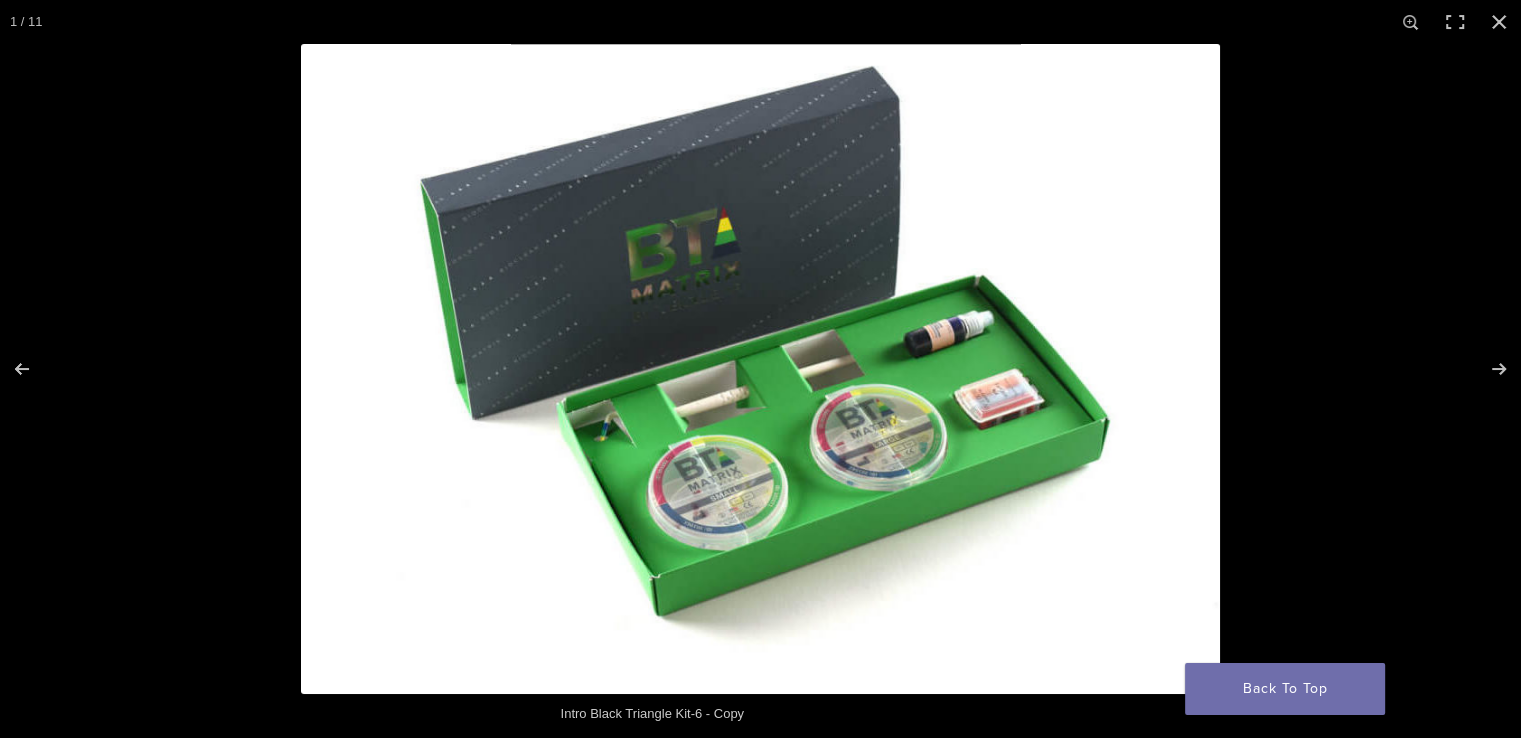click at bounding box center [760, 369] 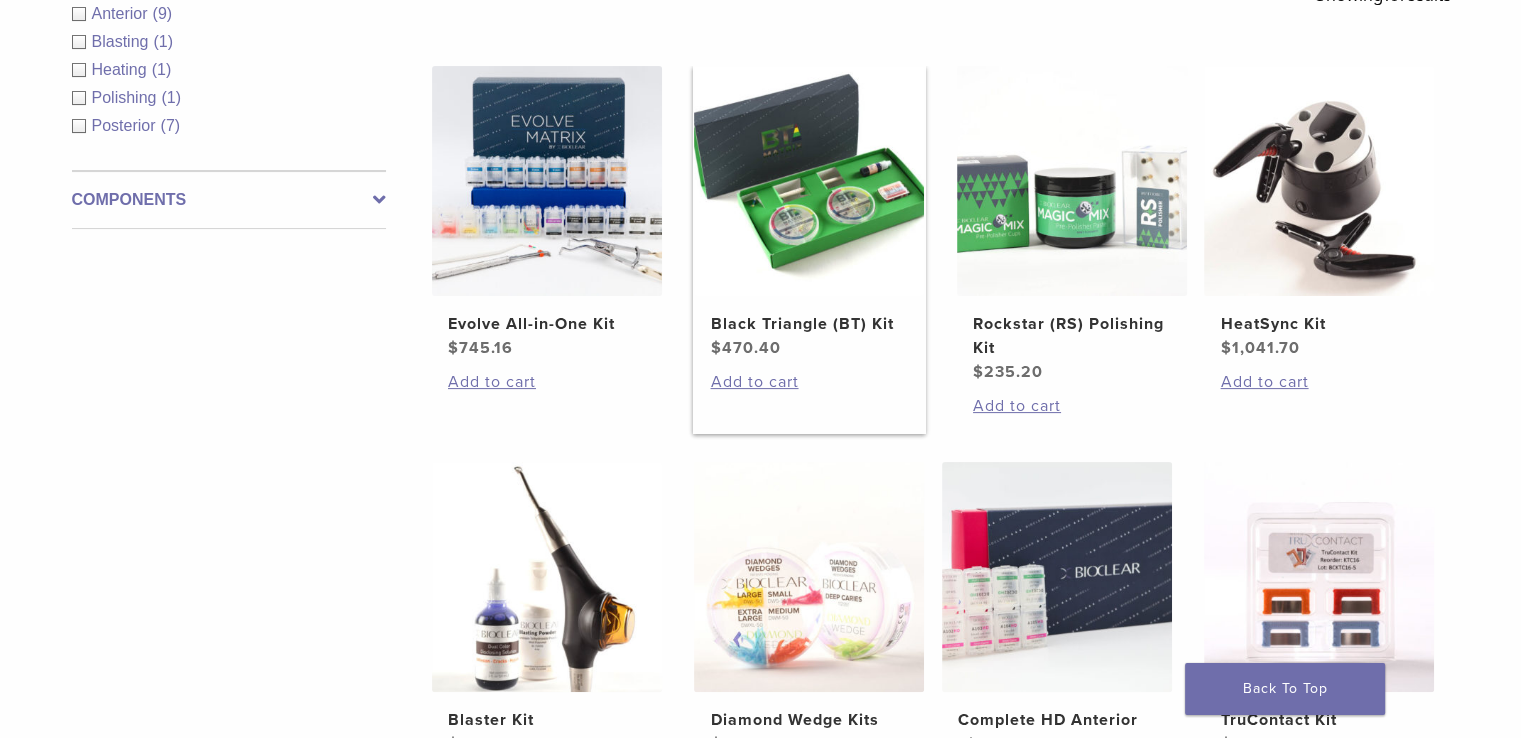 scroll, scrollTop: 0, scrollLeft: 0, axis: both 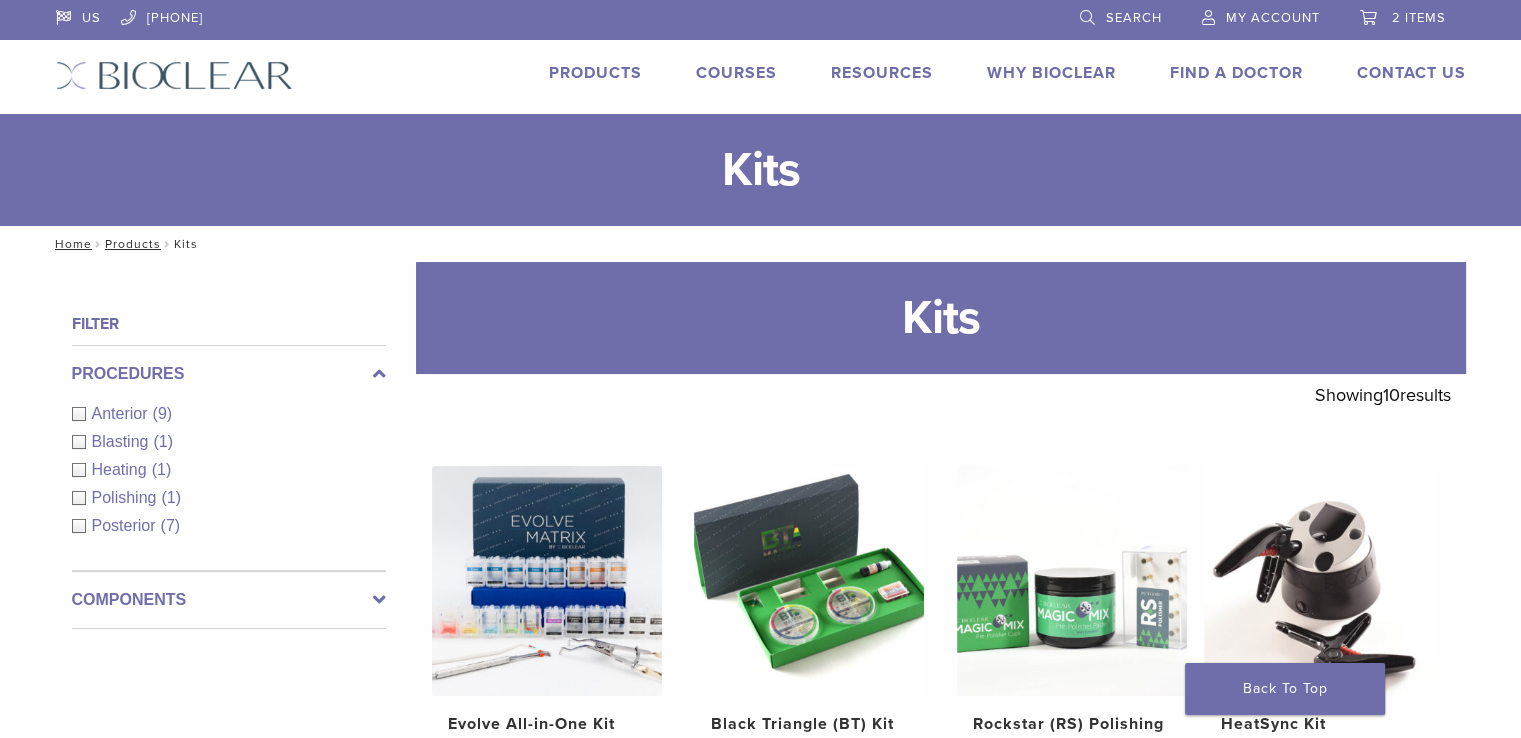 click on "2 items" at bounding box center (1419, 18) 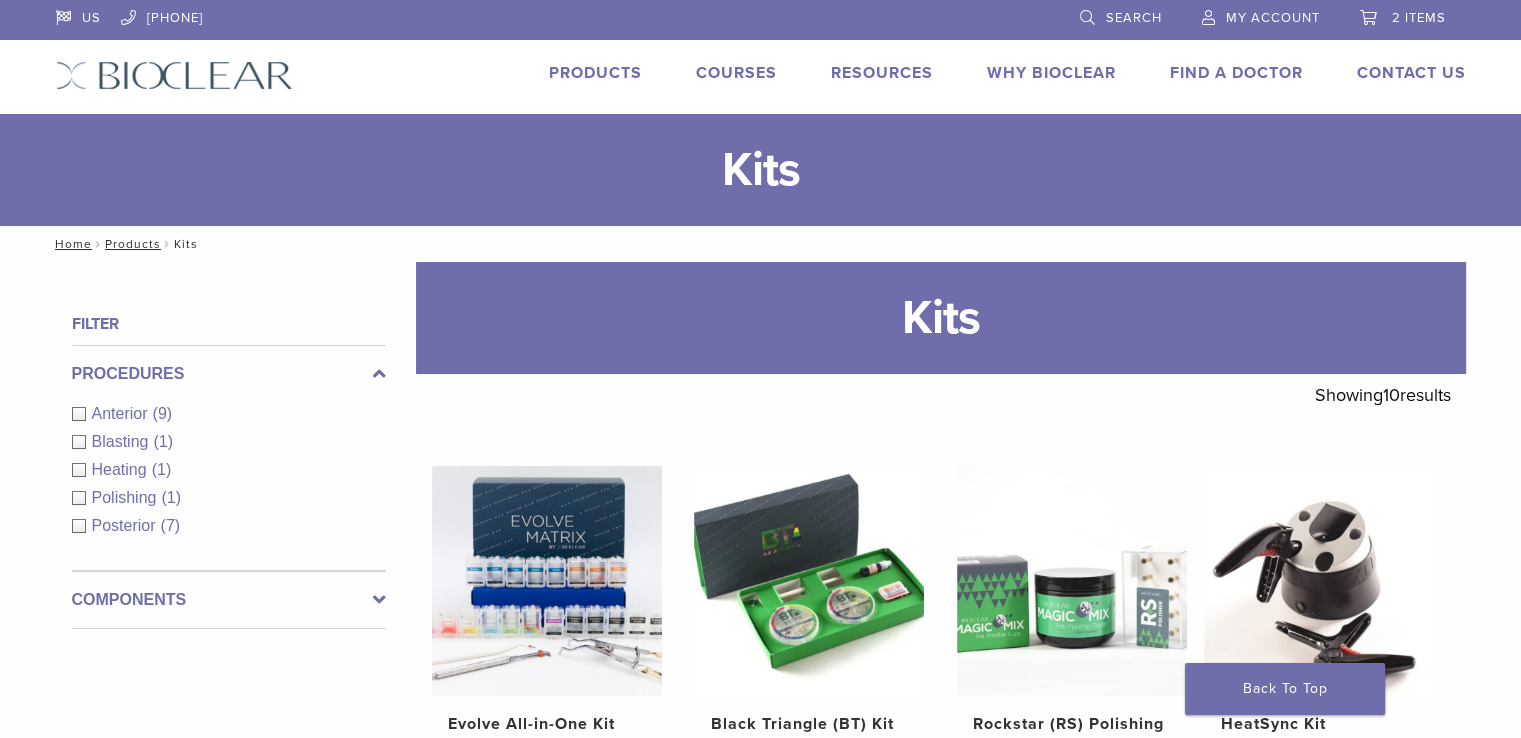click on "2 items" at bounding box center (1419, 18) 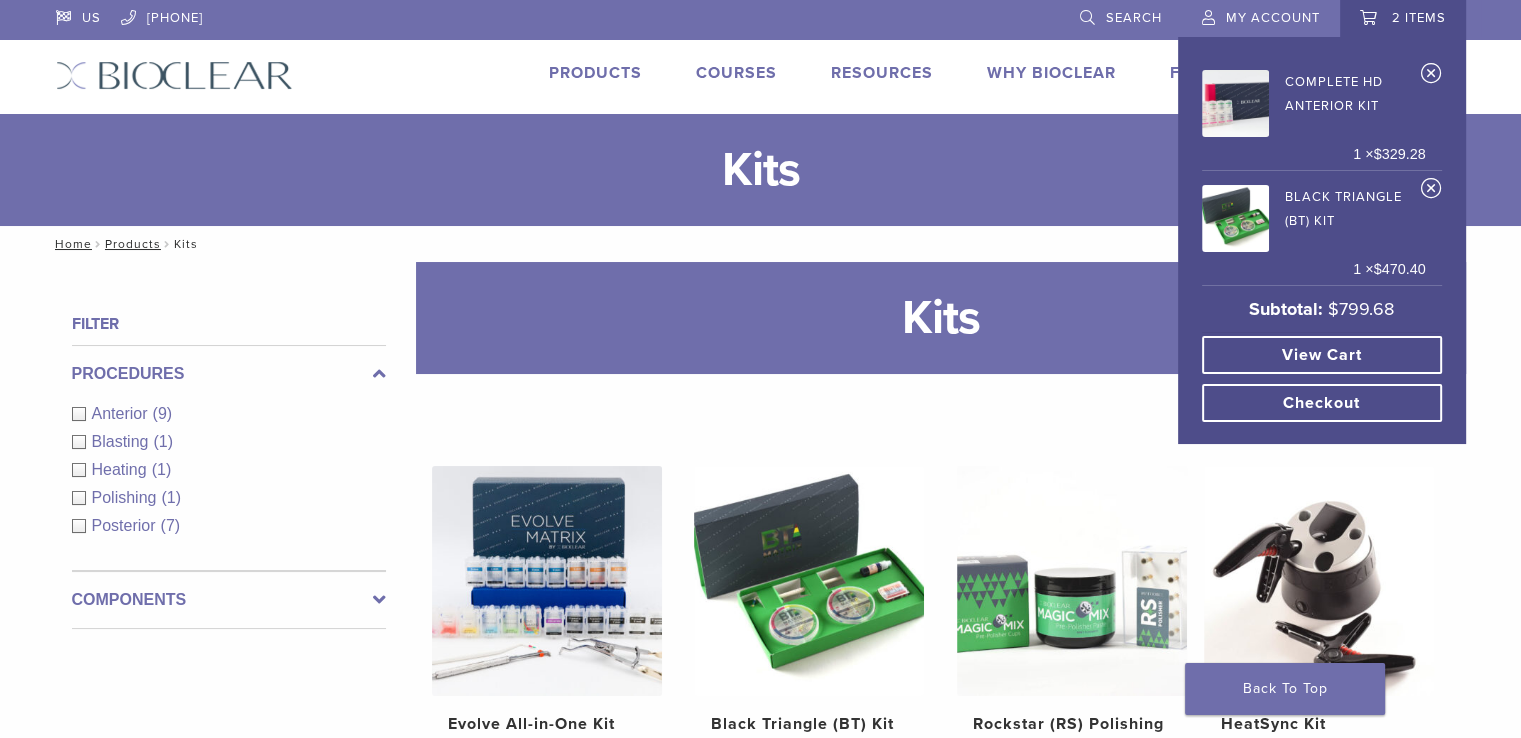 click on "Checkout" at bounding box center (1322, 403) 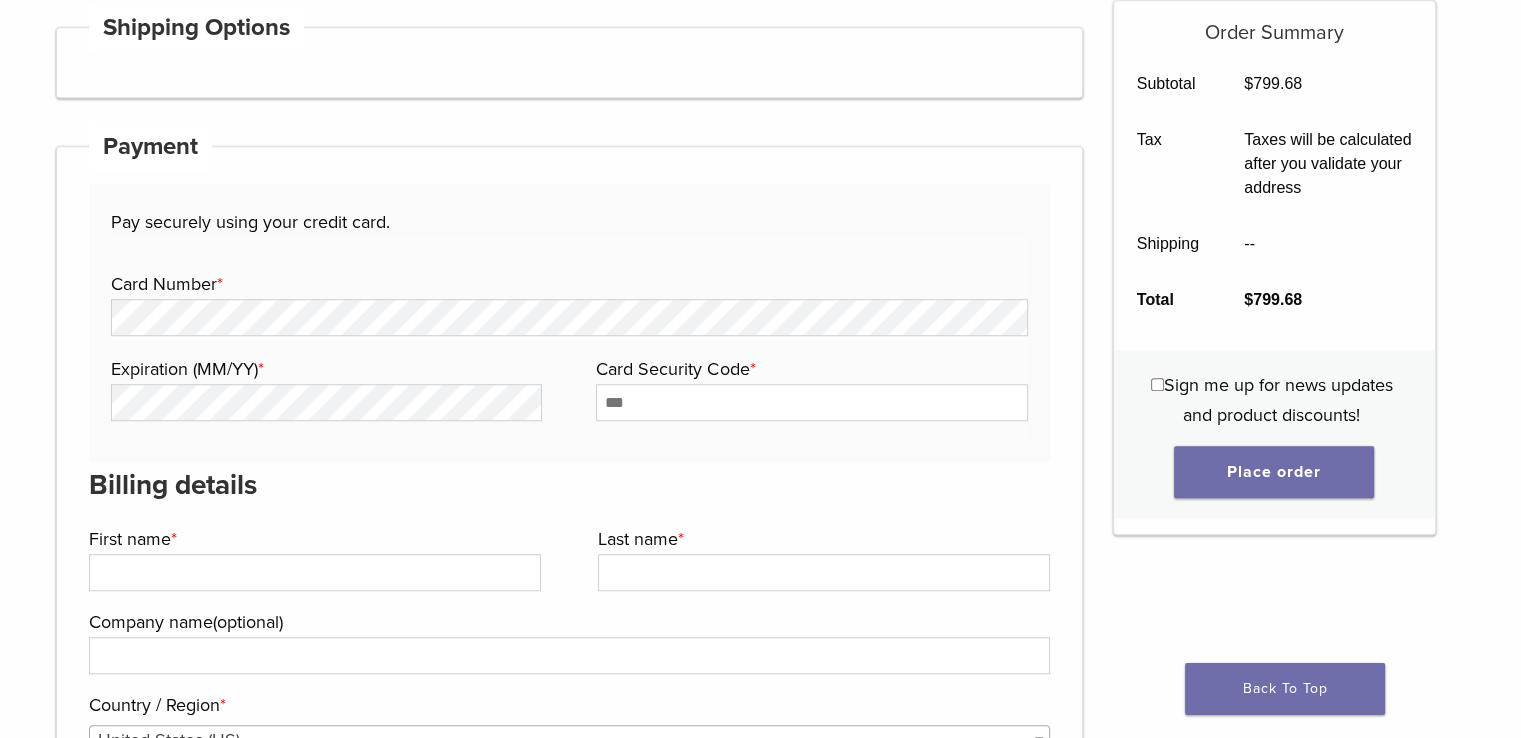 scroll, scrollTop: 1168, scrollLeft: 0, axis: vertical 